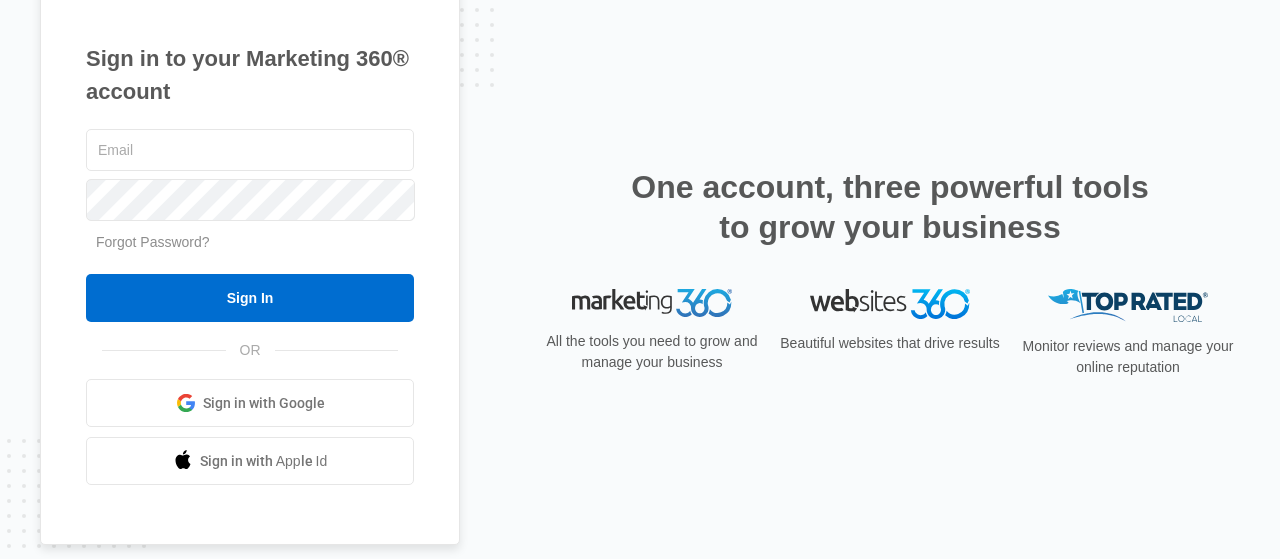 scroll, scrollTop: 0, scrollLeft: 0, axis: both 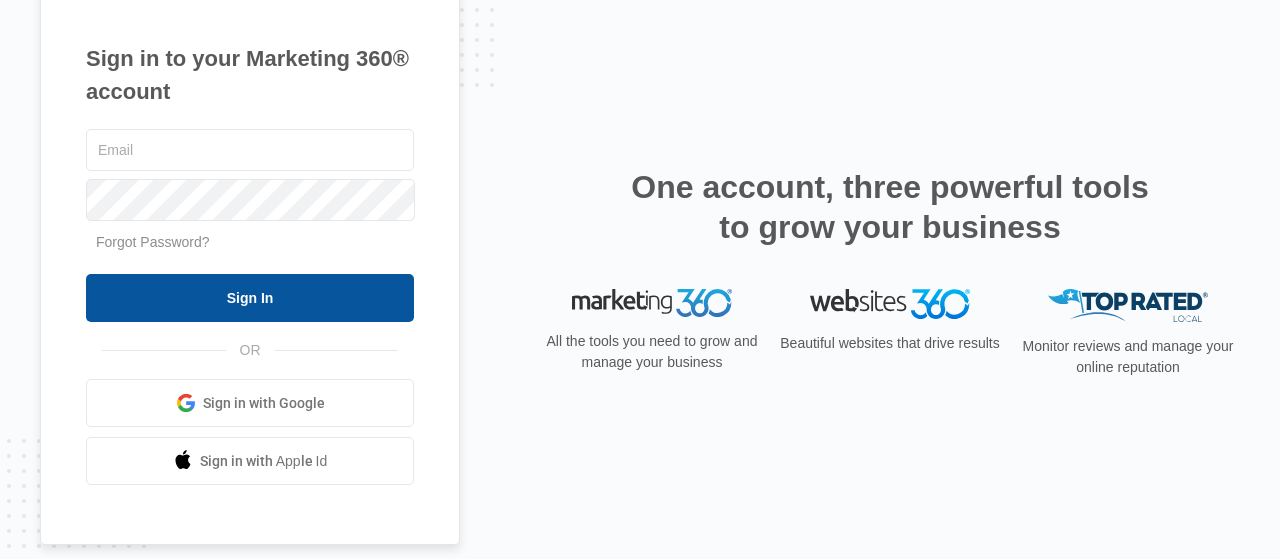 type on "[PERSON_NAME][EMAIL_ADDRESS][DOMAIN_NAME]" 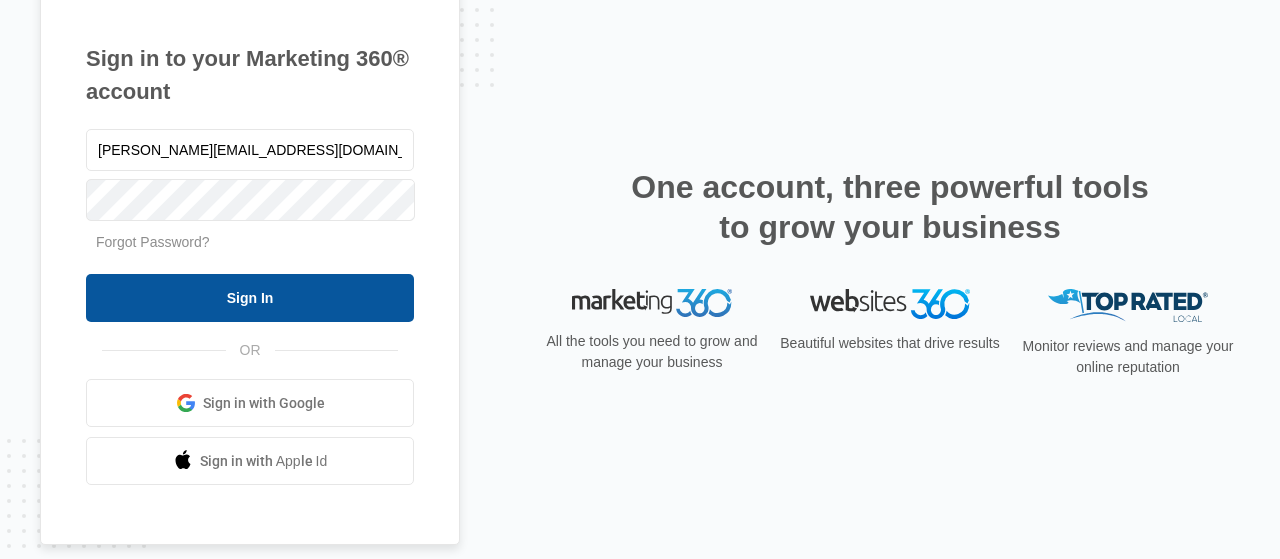 click on "Sign In" at bounding box center (250, 298) 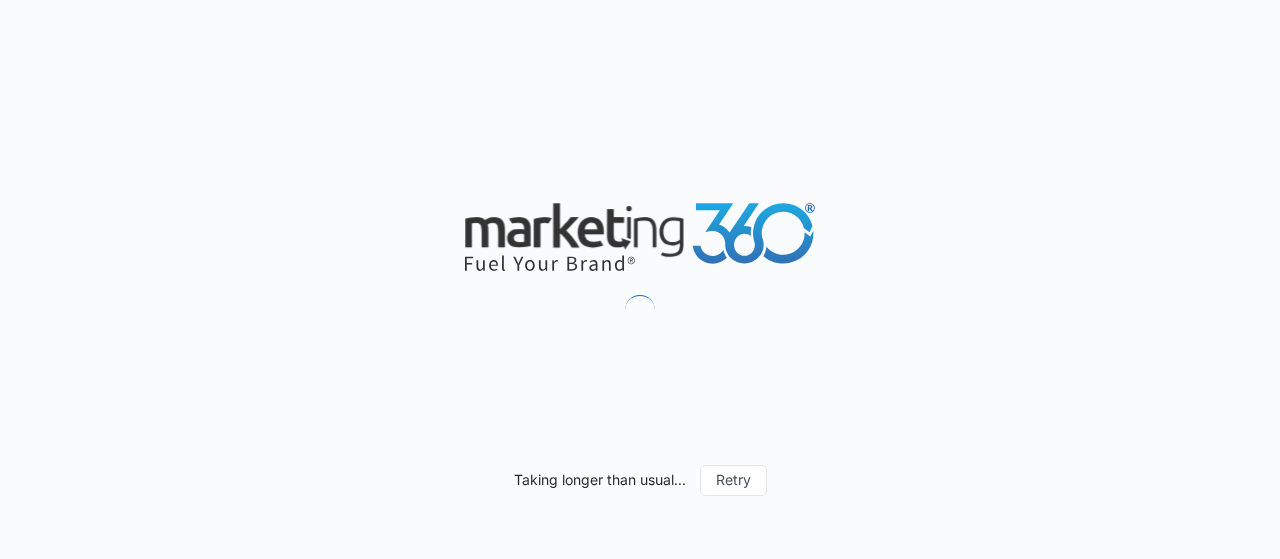 scroll, scrollTop: 0, scrollLeft: 0, axis: both 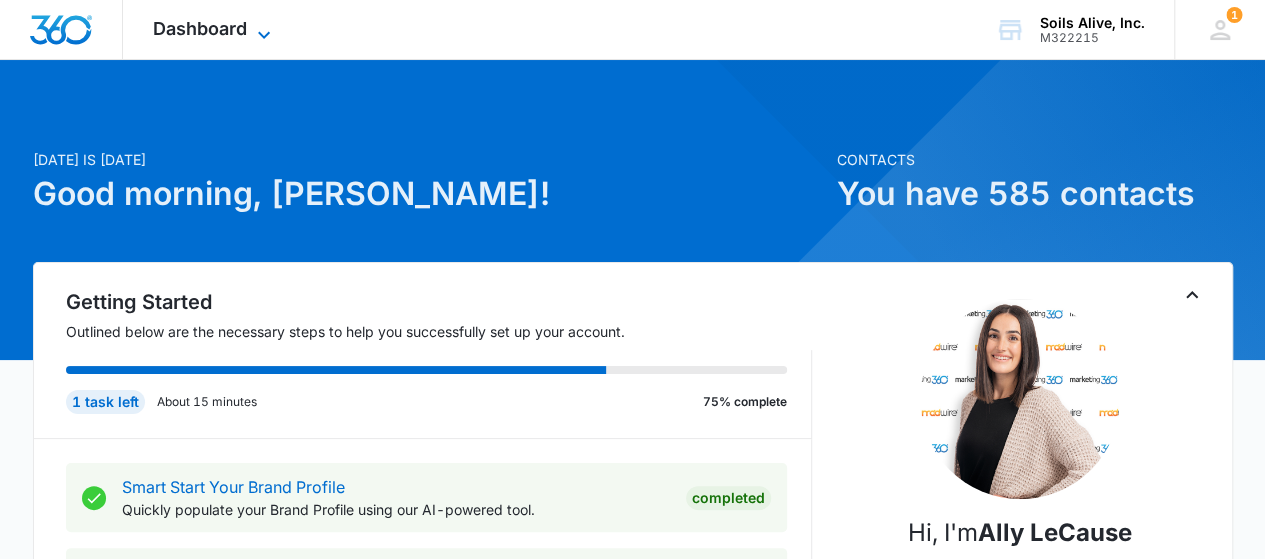 click 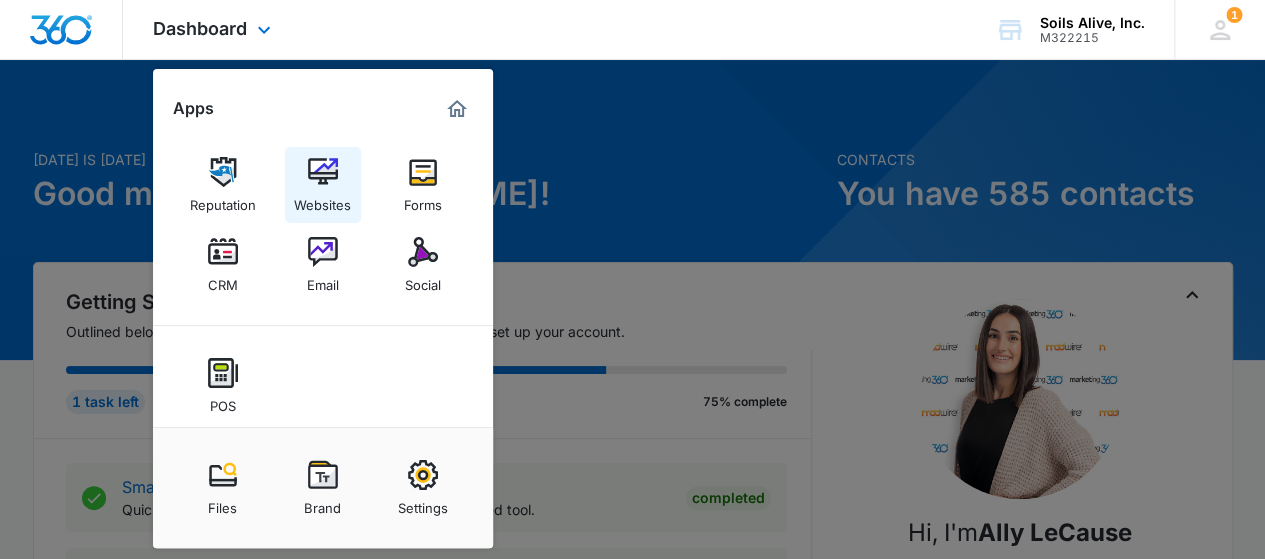 click on "Websites" at bounding box center (323, 185) 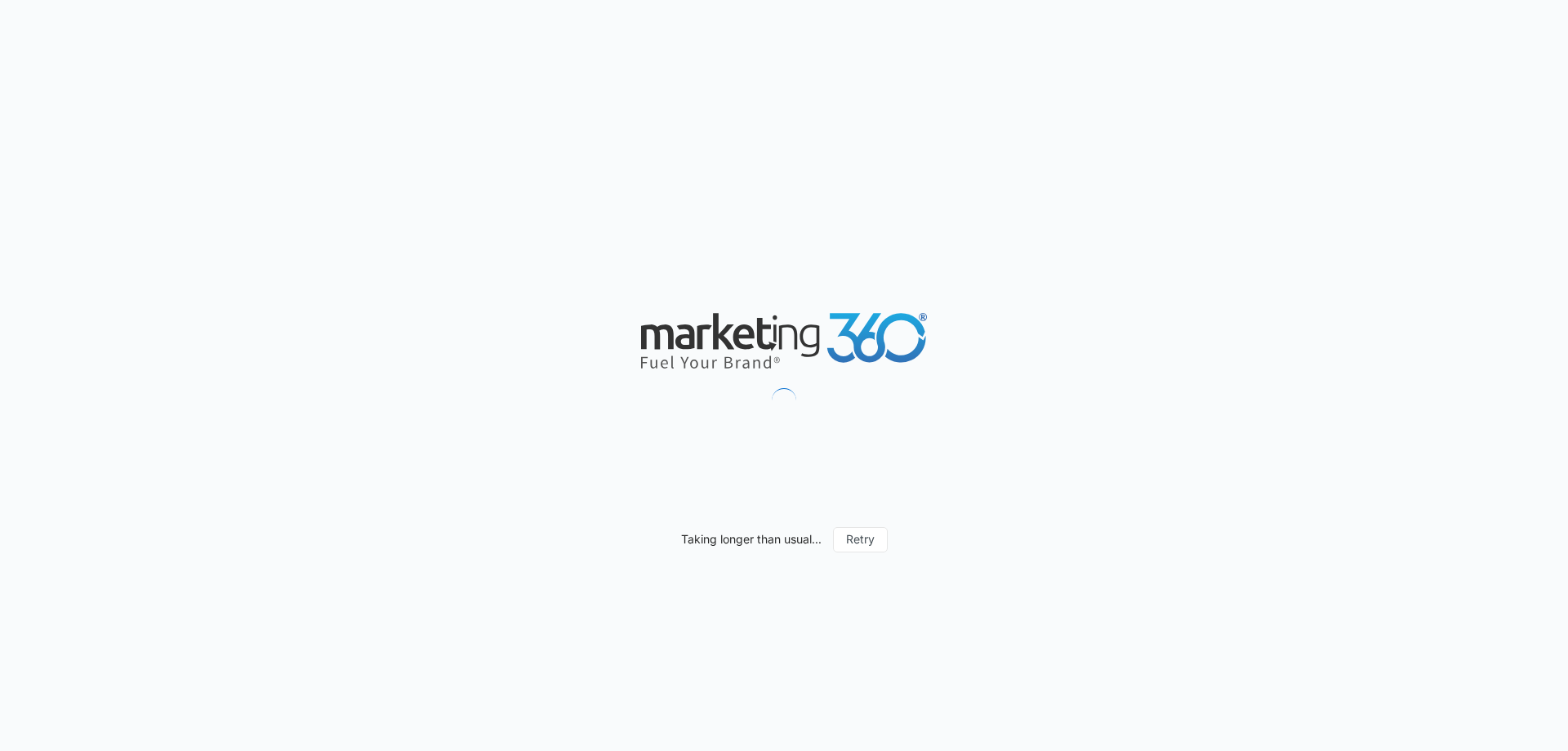 scroll, scrollTop: 0, scrollLeft: 0, axis: both 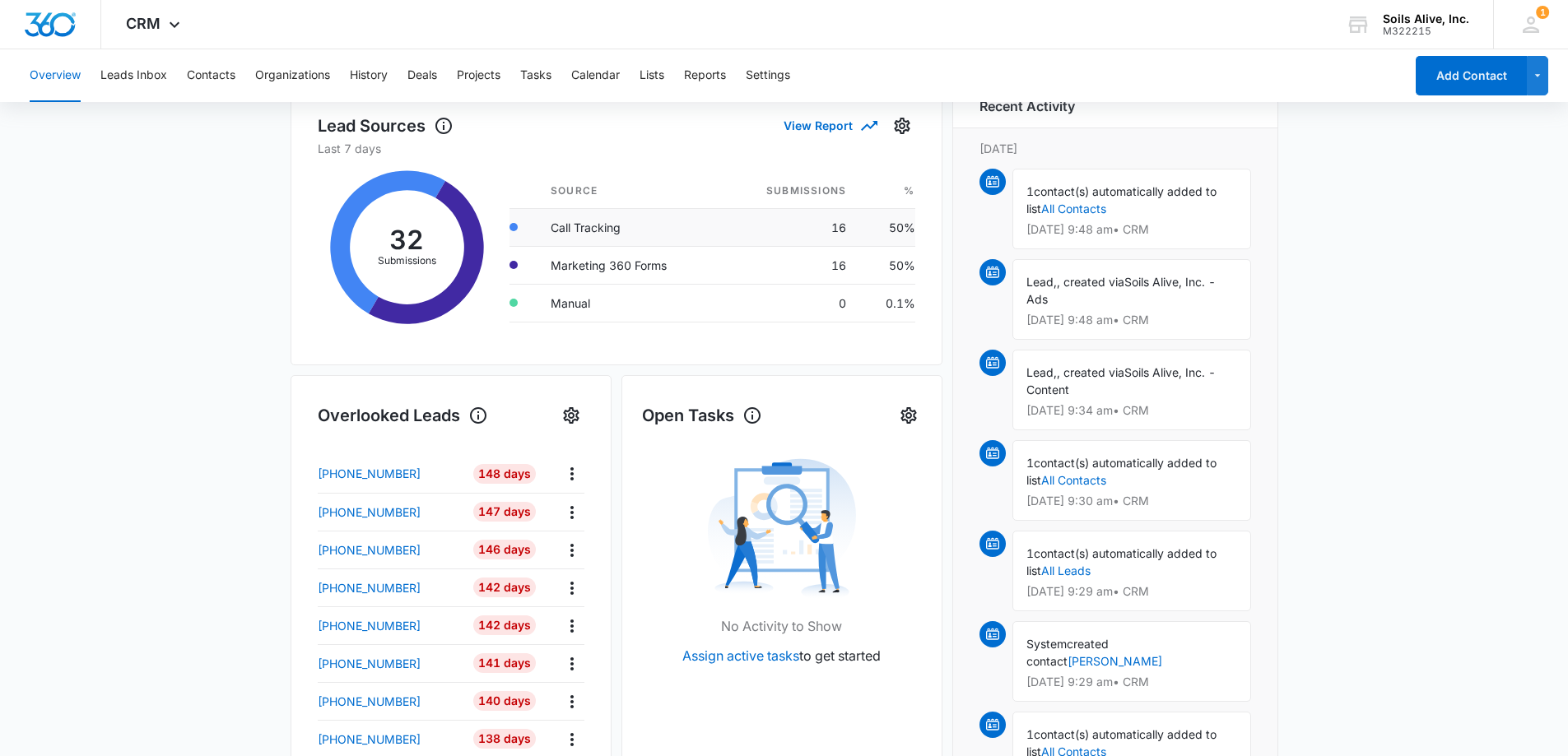click on "Call Tracking" at bounding box center [630, 227] 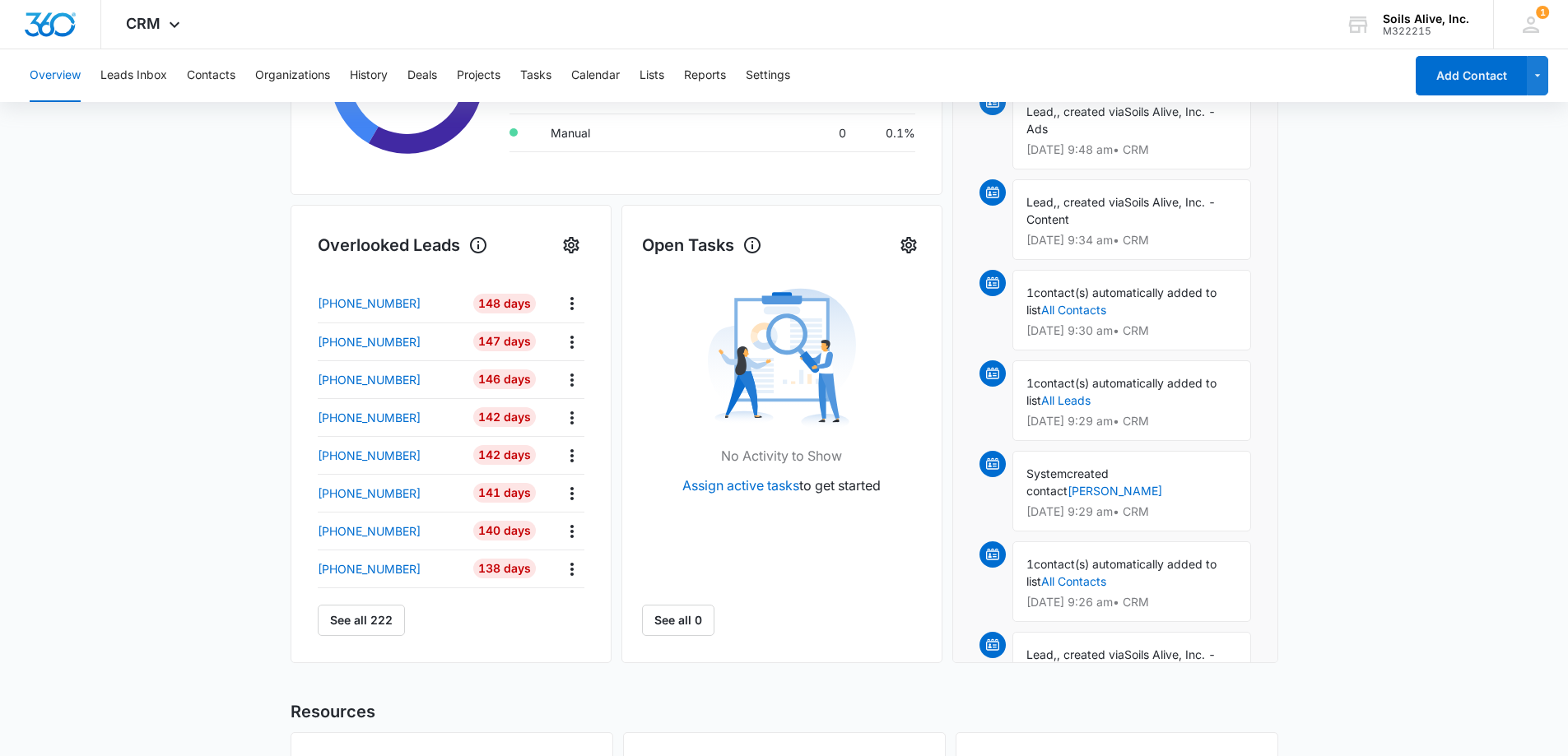 scroll, scrollTop: 415, scrollLeft: 0, axis: vertical 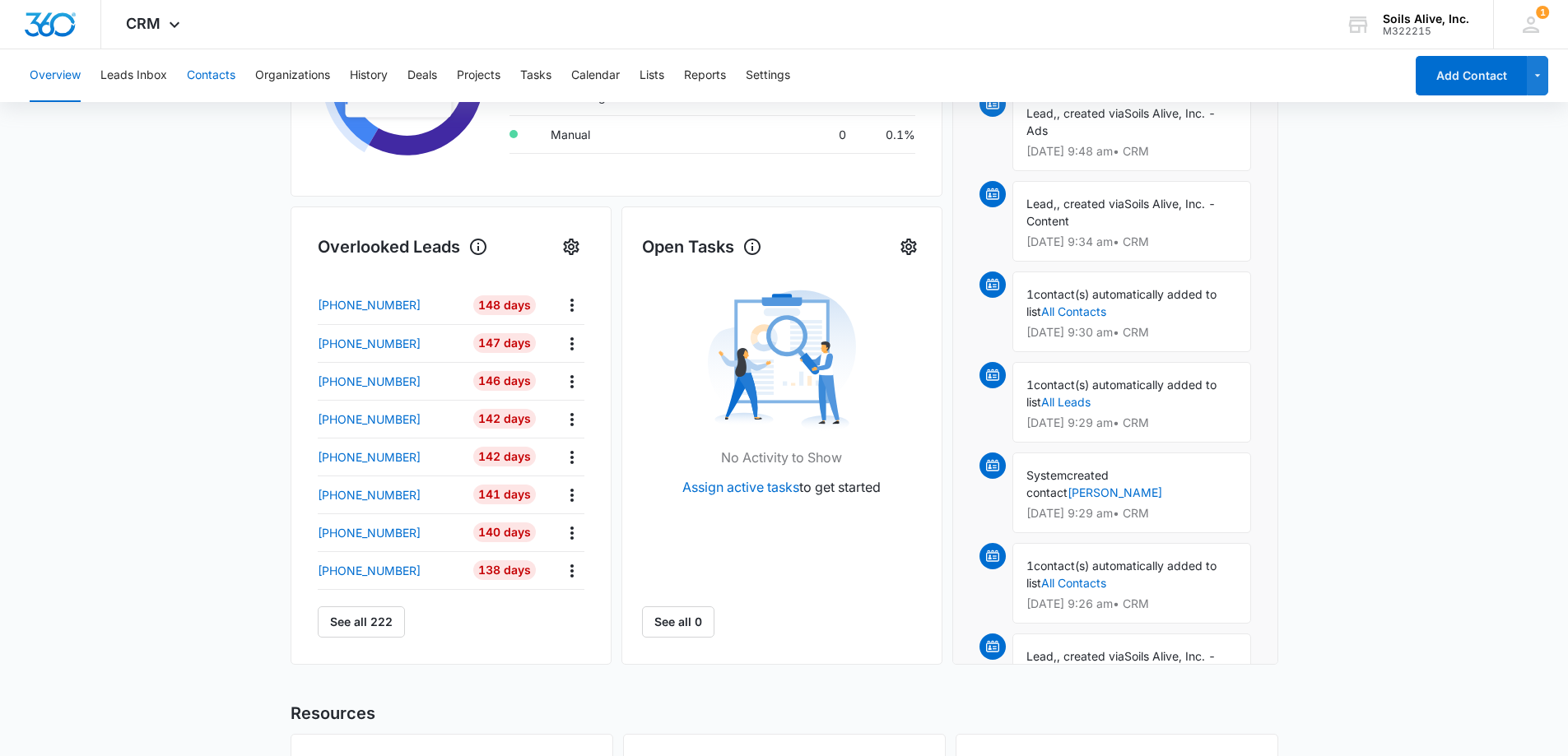 click on "Contacts" at bounding box center (211, 76) 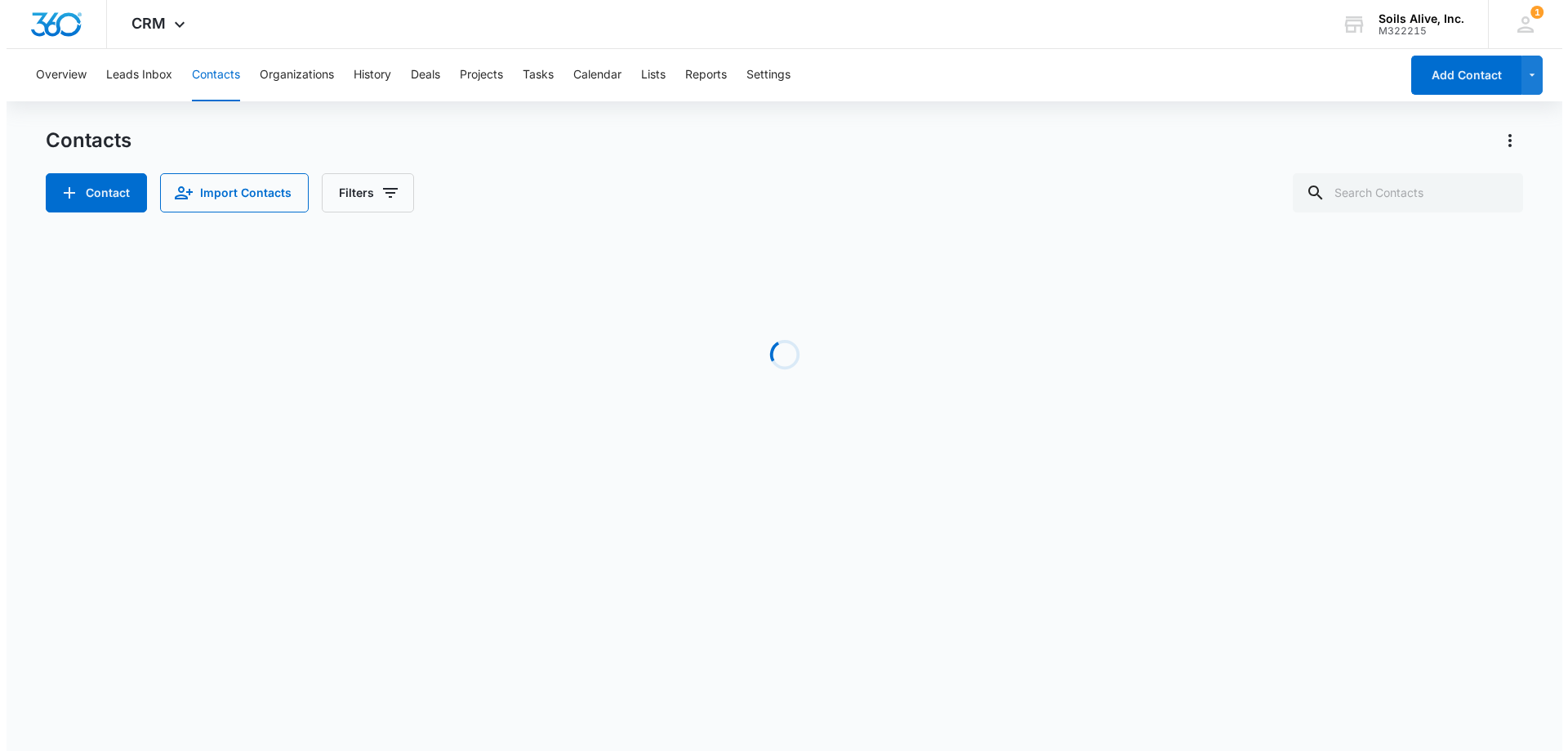 scroll, scrollTop: 0, scrollLeft: 0, axis: both 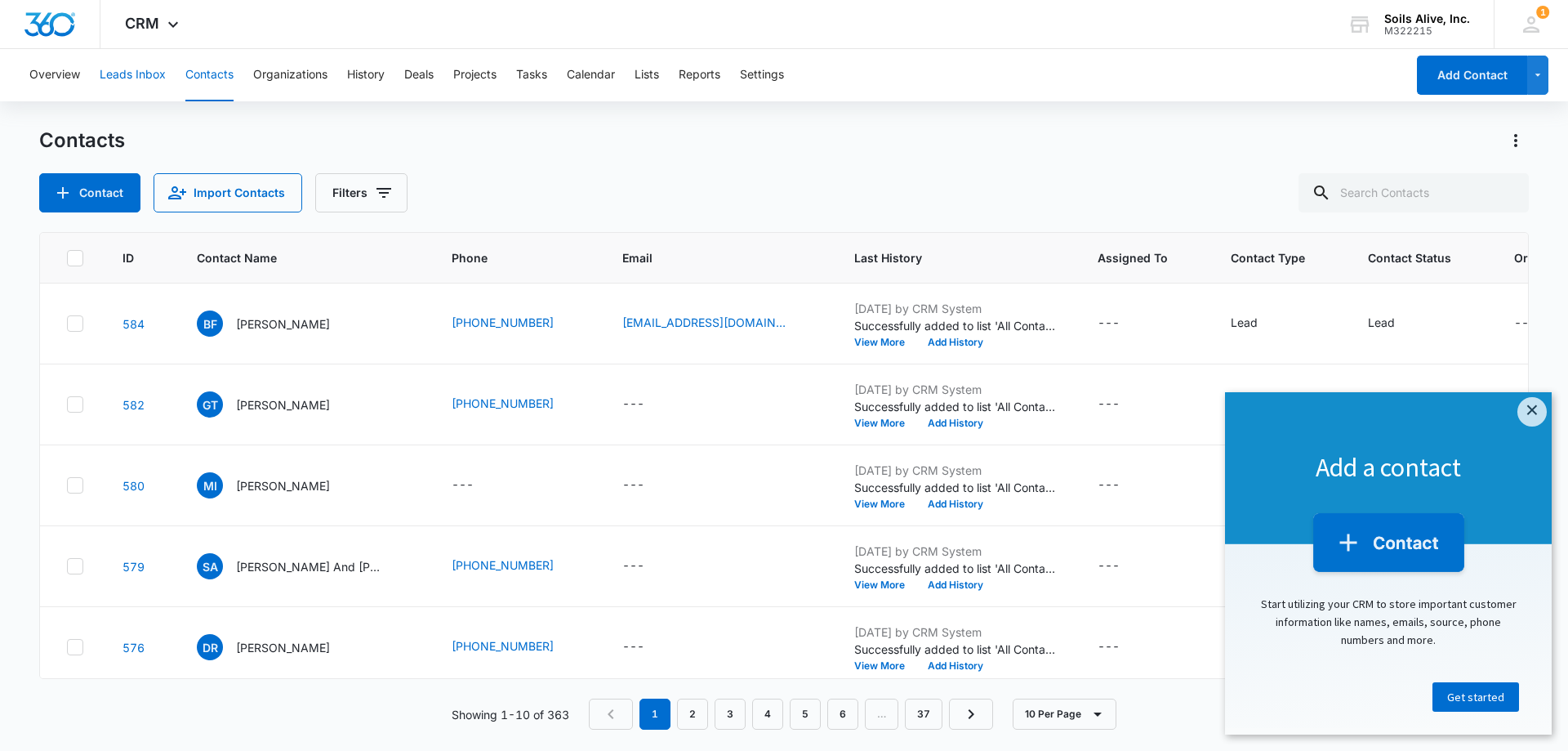 click on "Leads Inbox" at bounding box center [132, 75] 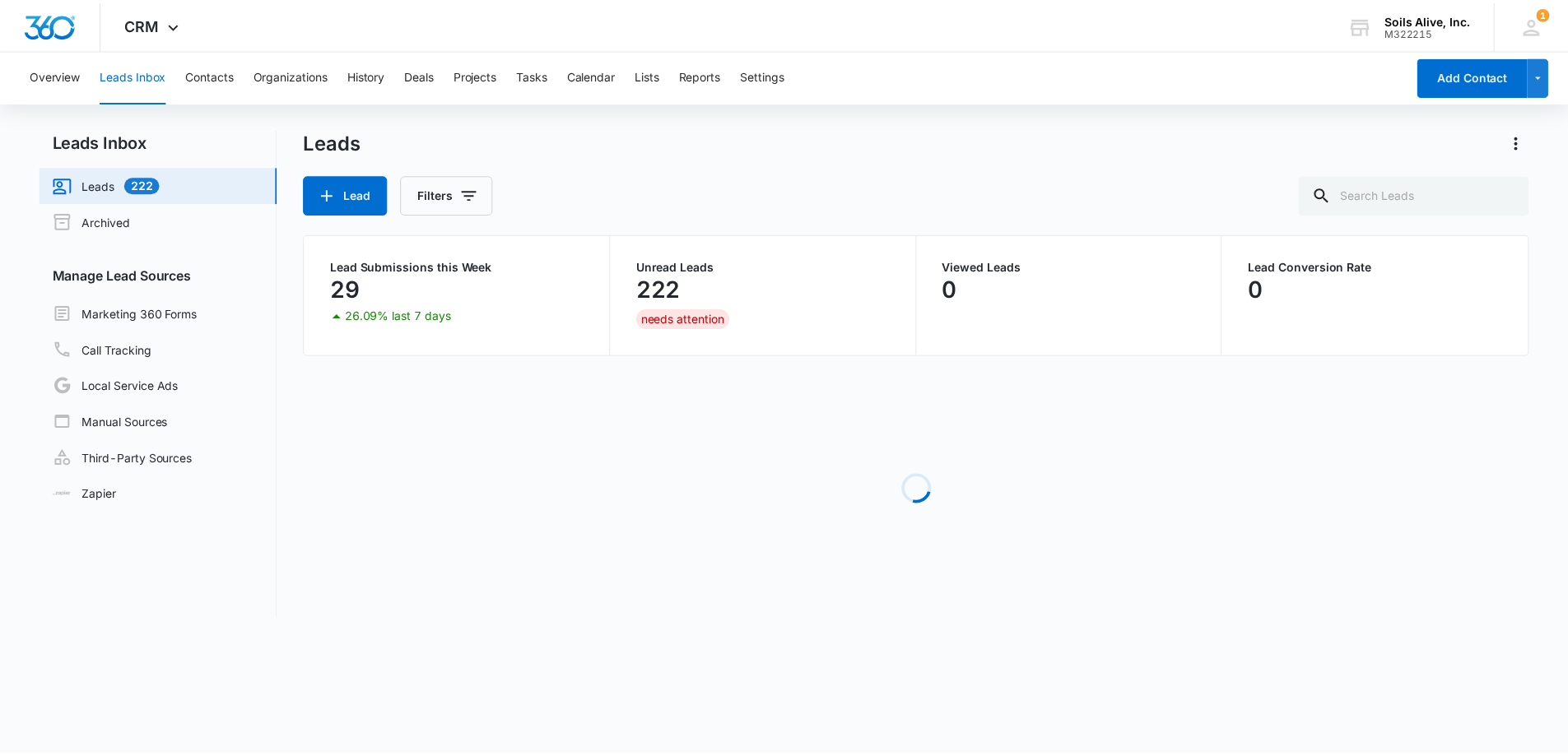 scroll, scrollTop: 0, scrollLeft: 0, axis: both 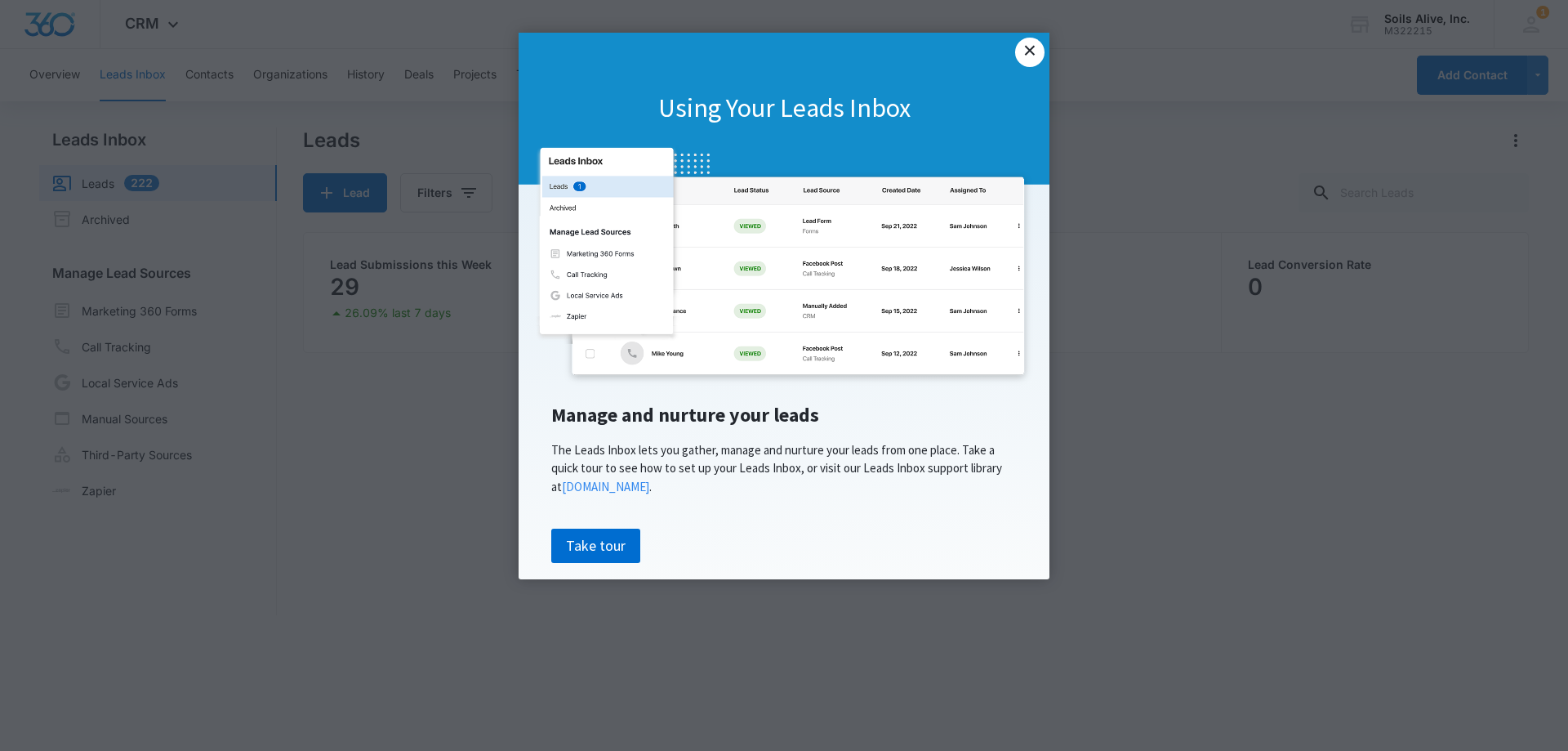 click on "×" at bounding box center [1030, 52] 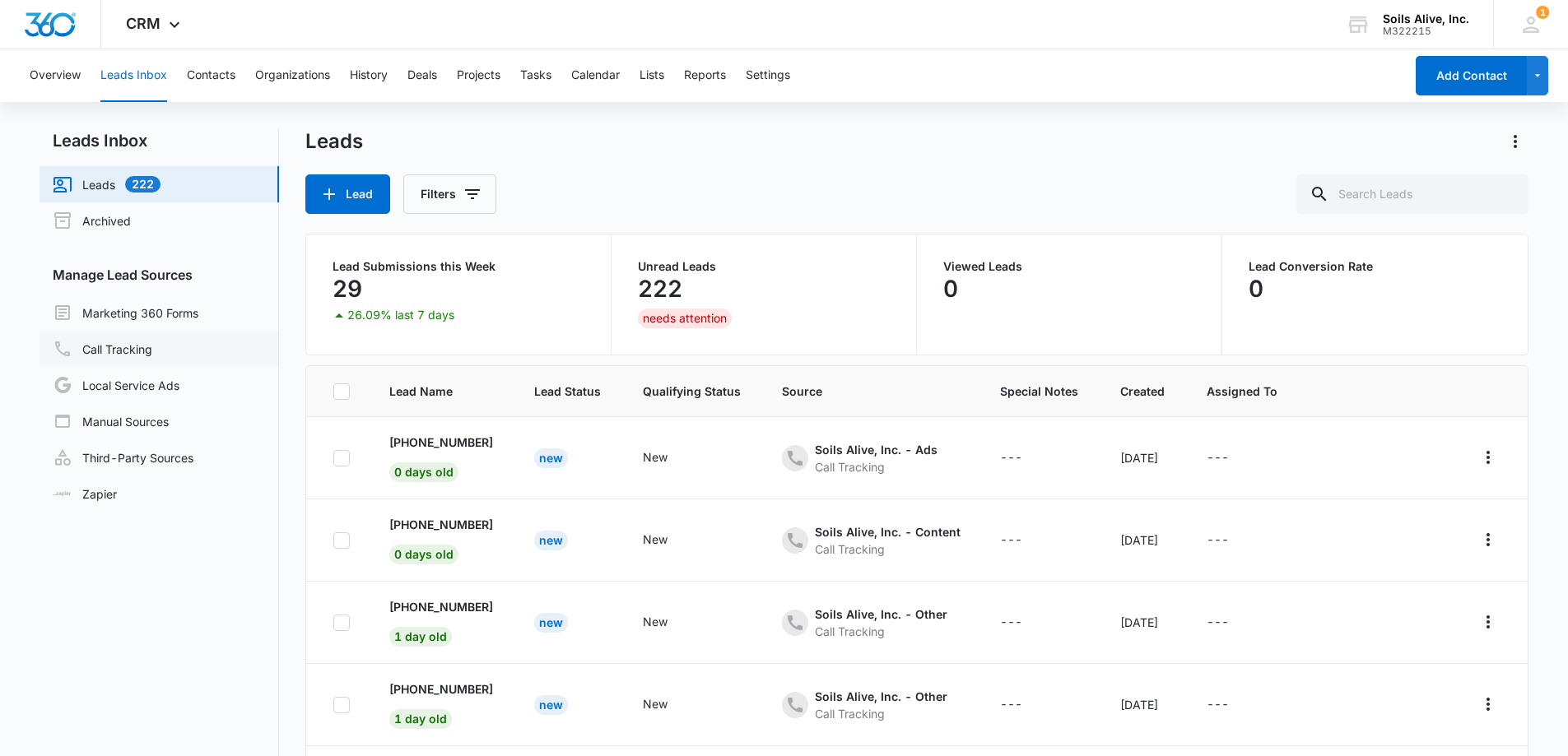 click on "Call Tracking" at bounding box center (102, 349) 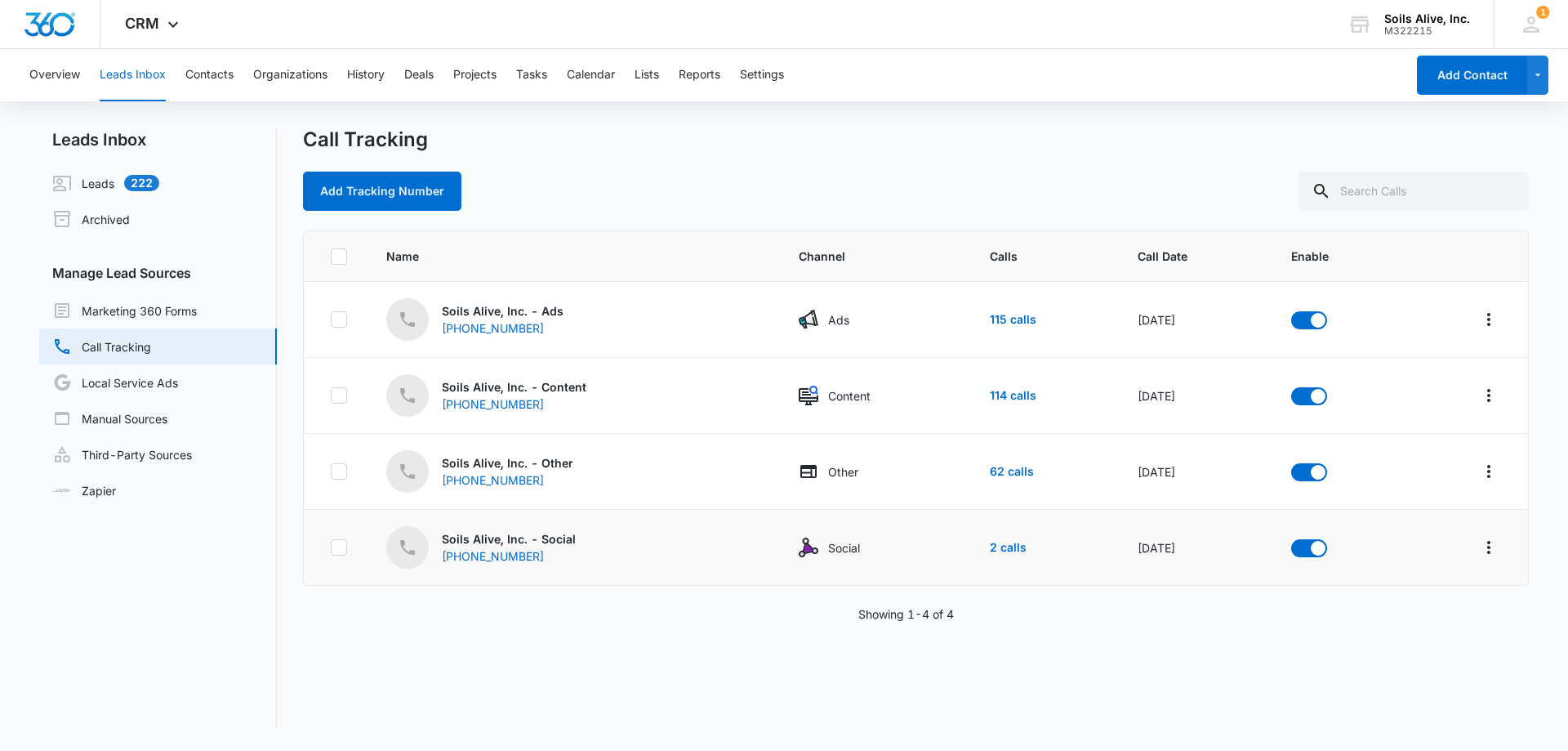 click on "2 calls" at bounding box center (1044, 548) 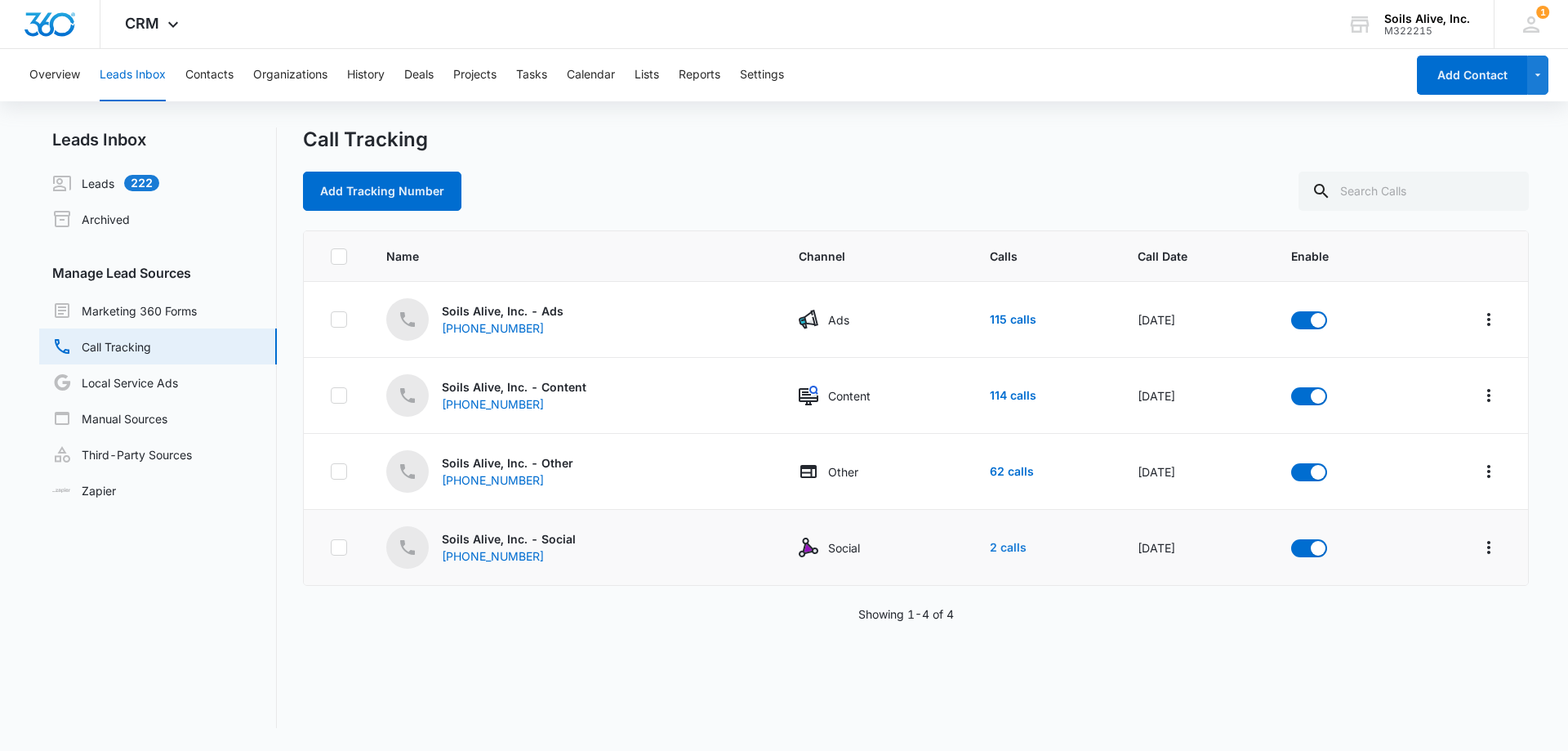 click on "2 calls" at bounding box center (1008, 548) 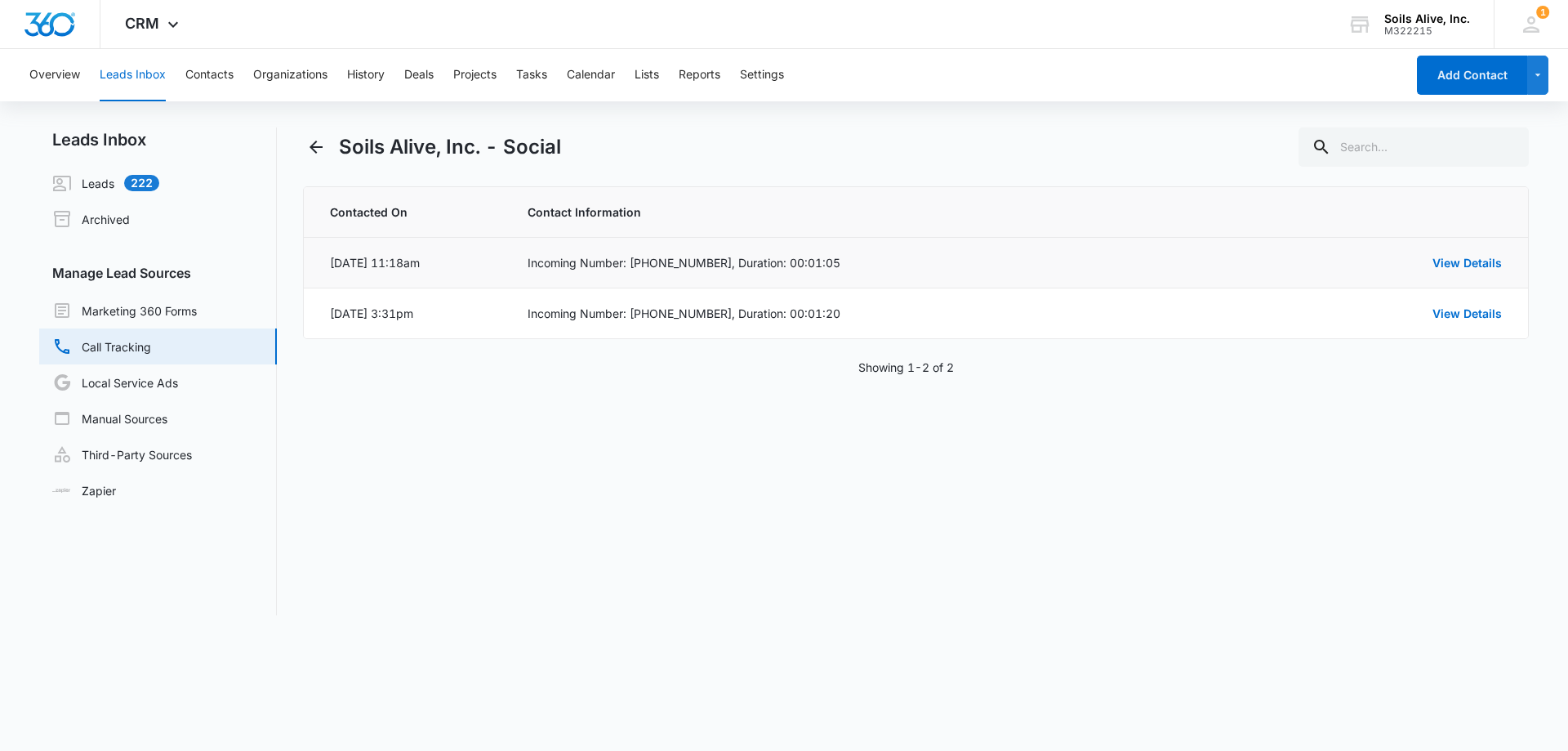 click on "Incoming Number: [PHONE_NUMBER], Duration: 00:01:05" at bounding box center (892, 262) 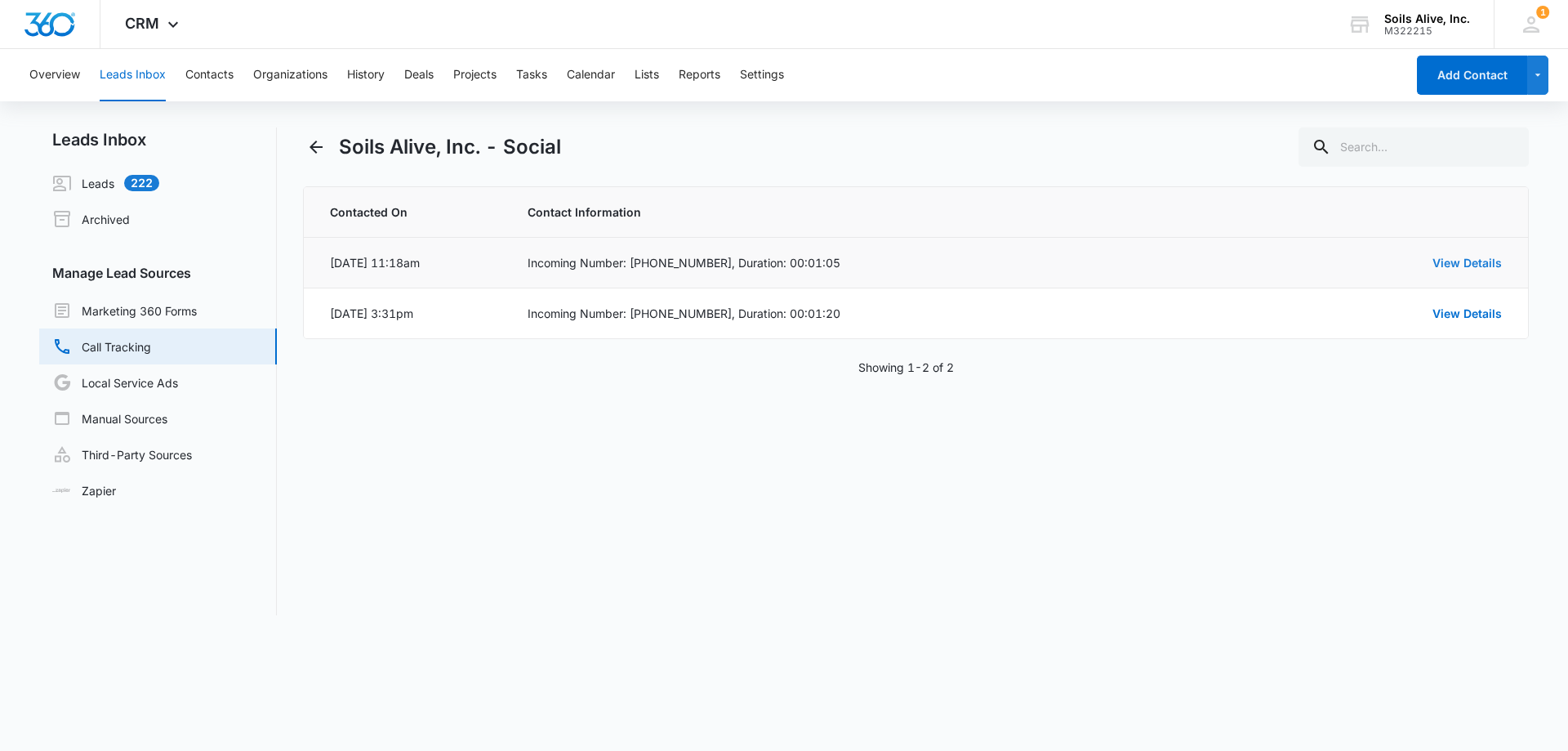 click on "View Details" at bounding box center [1467, 262] 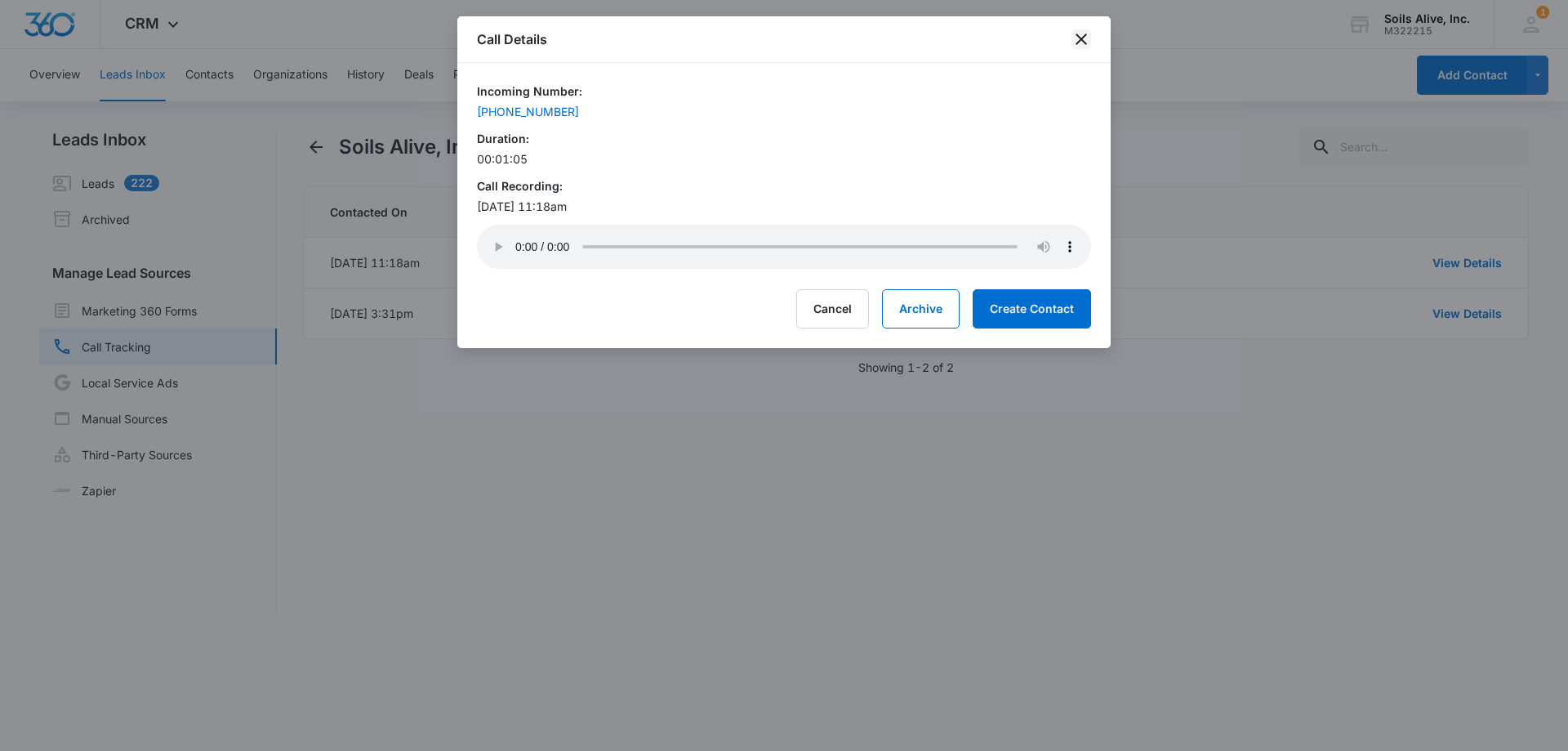 click 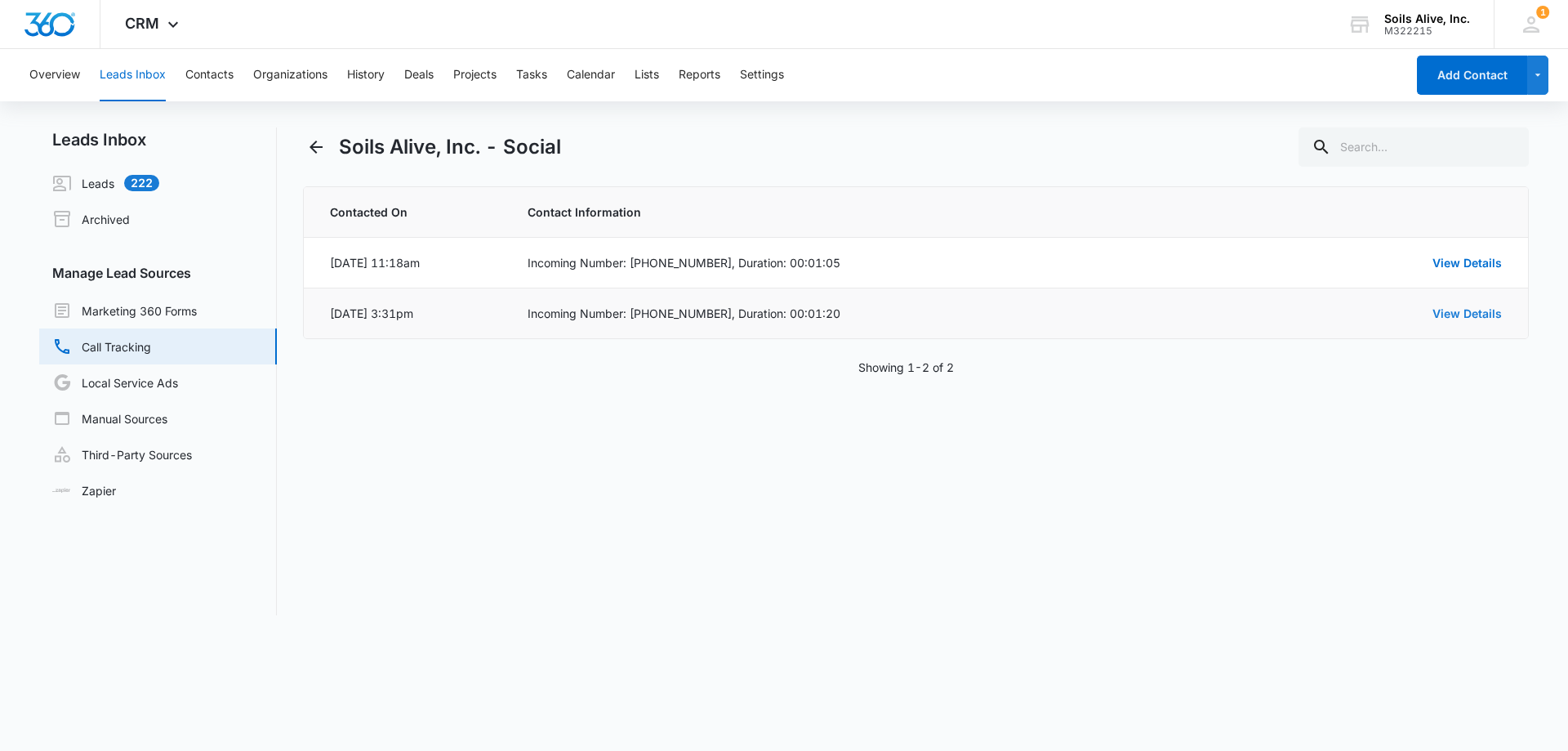 click on "View Details" at bounding box center (1467, 313) 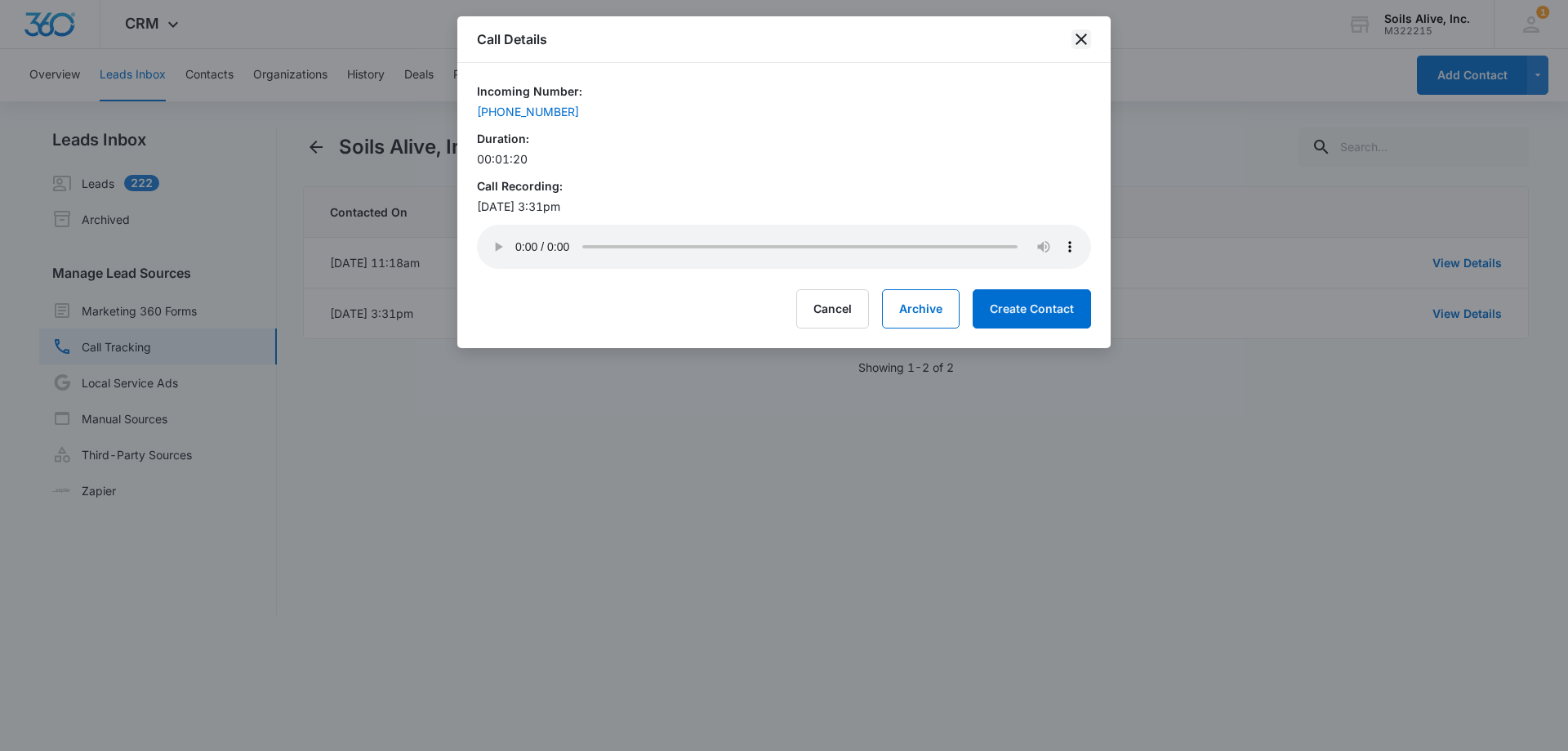 click 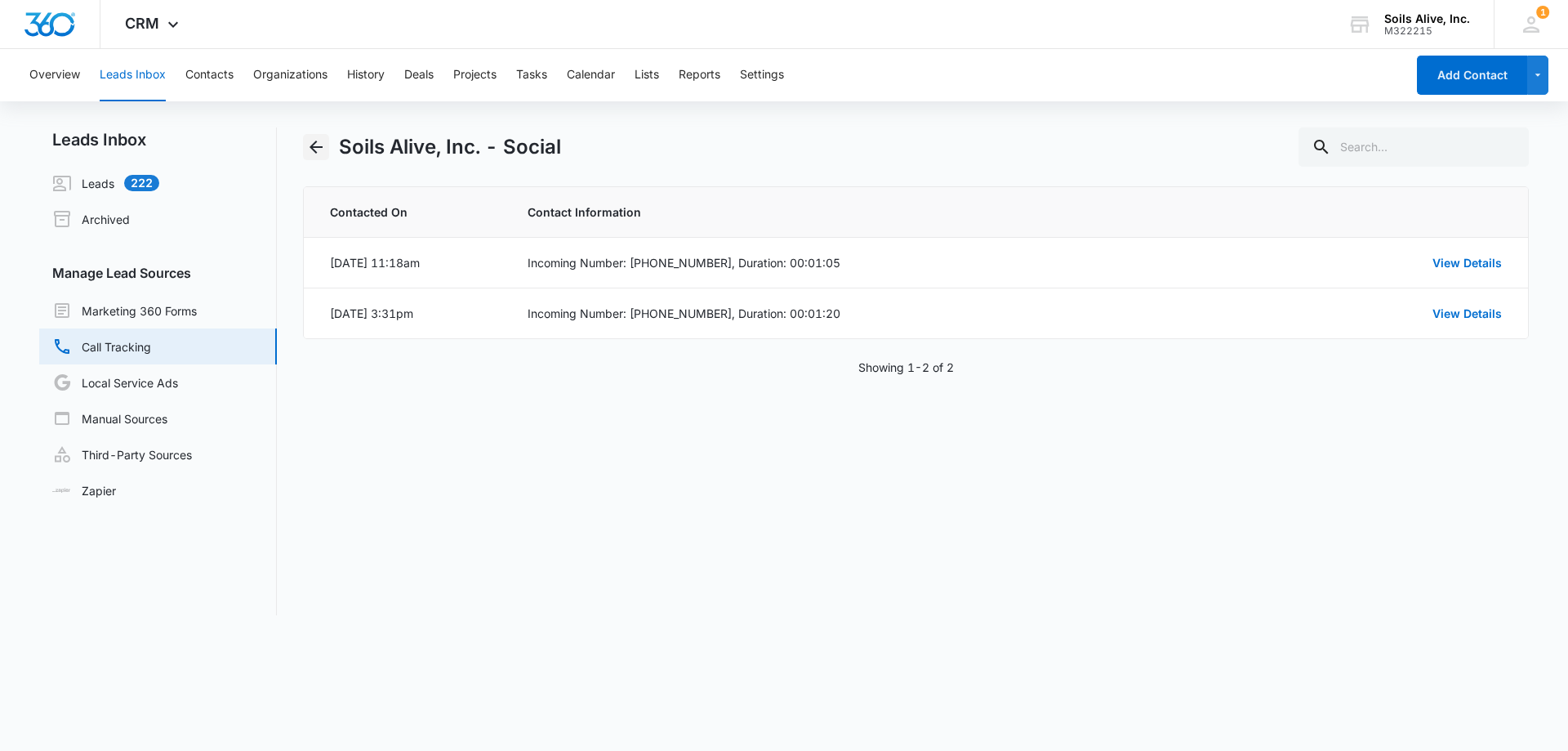click 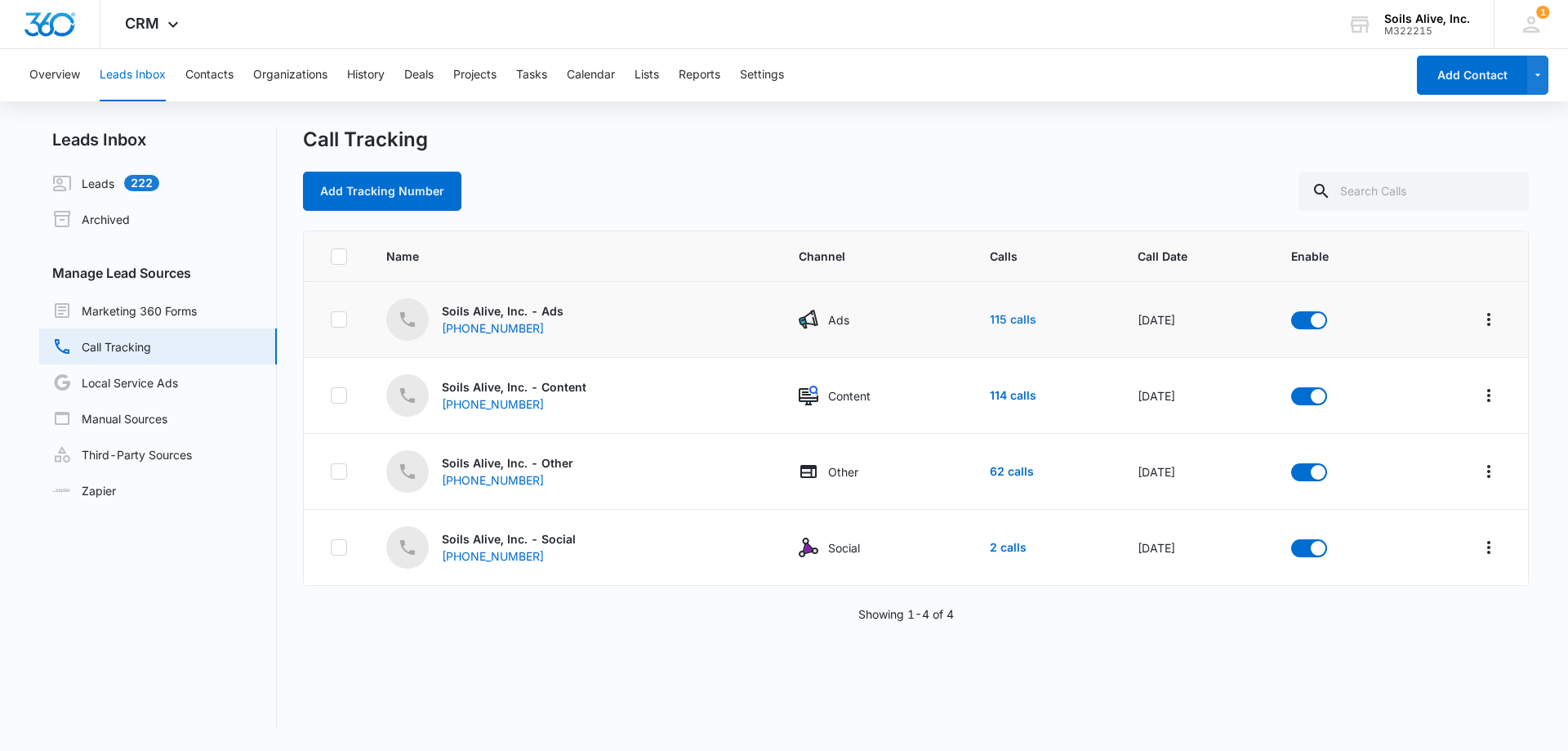 click on "115 calls" at bounding box center (1013, 320) 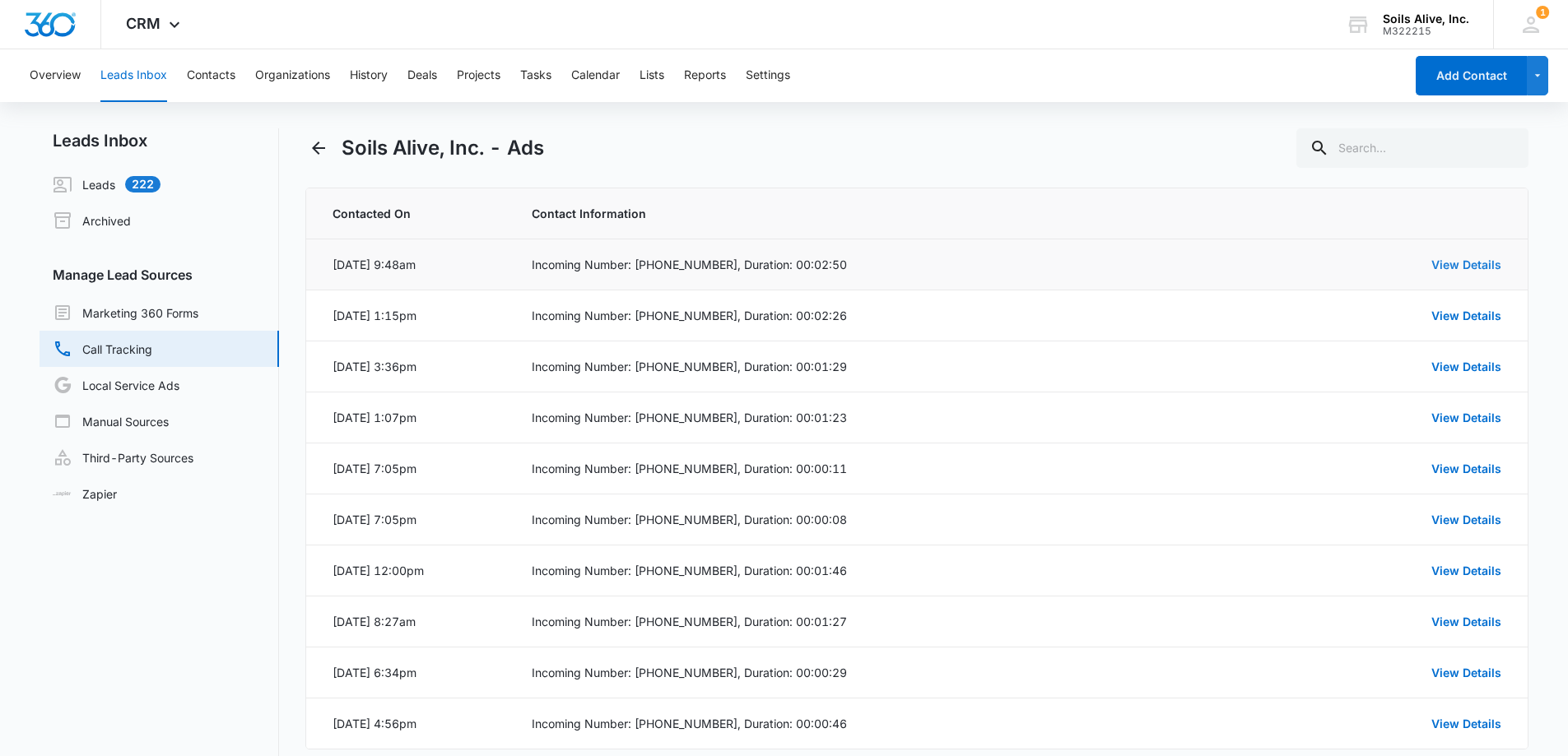 click on "View Details" at bounding box center [1466, 264] 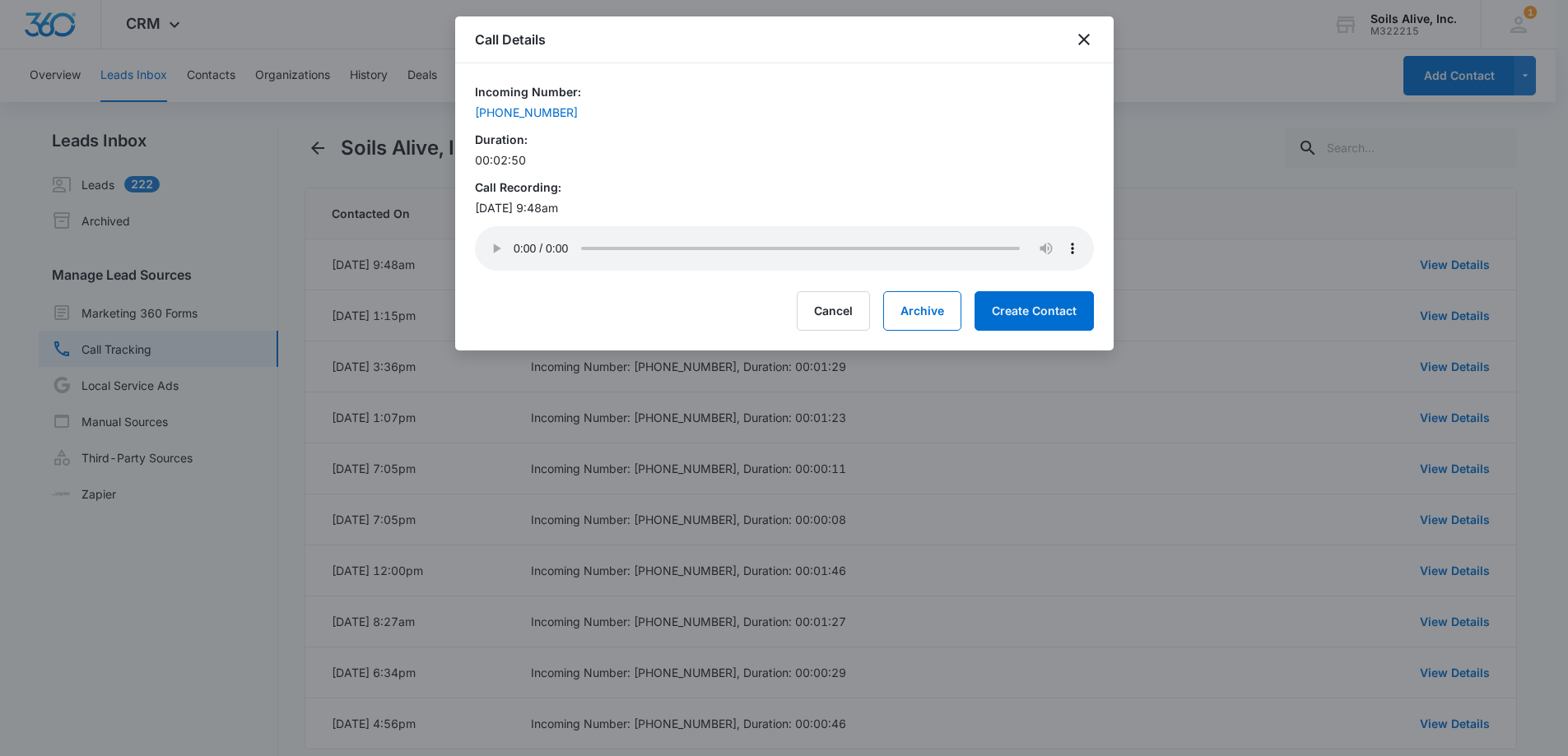type 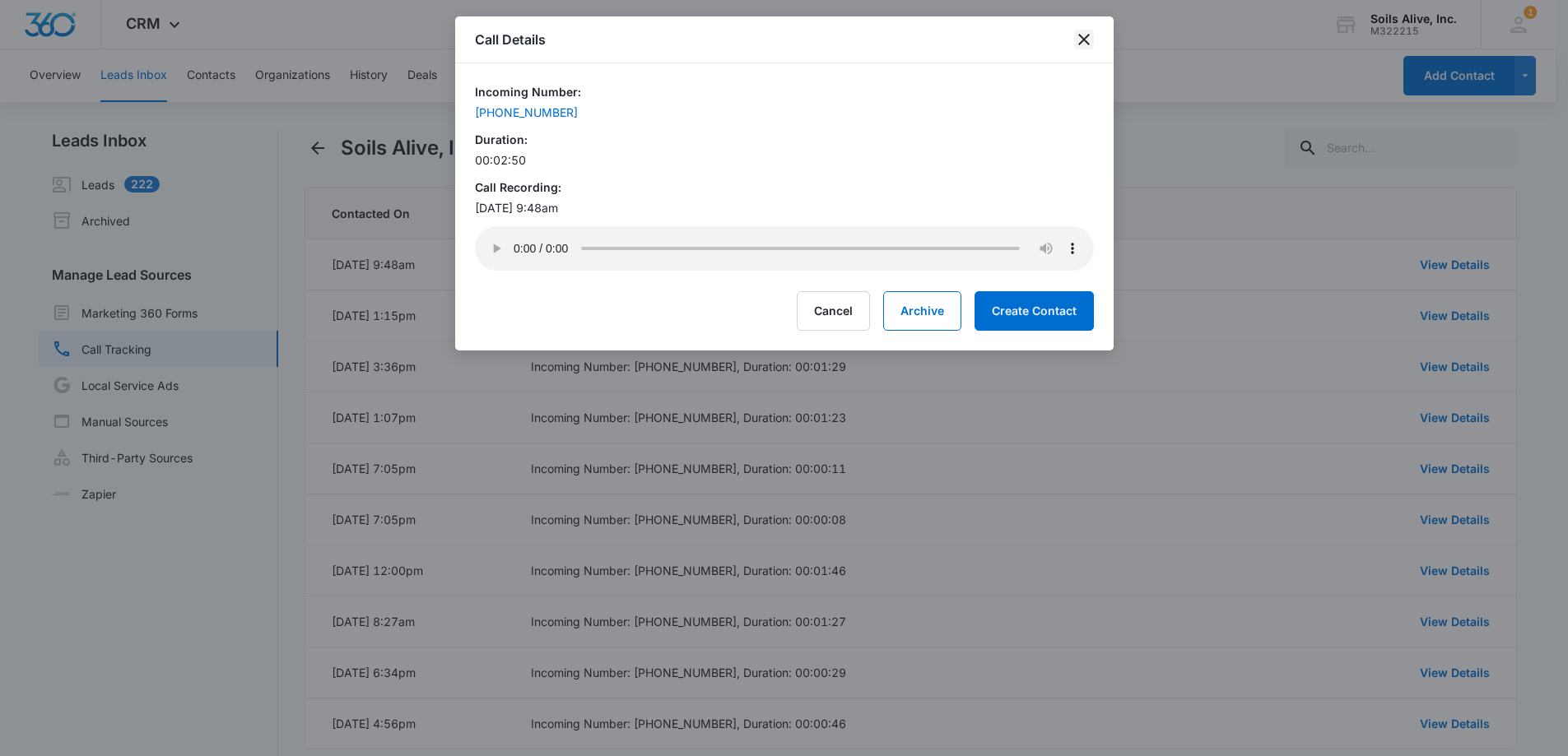 click 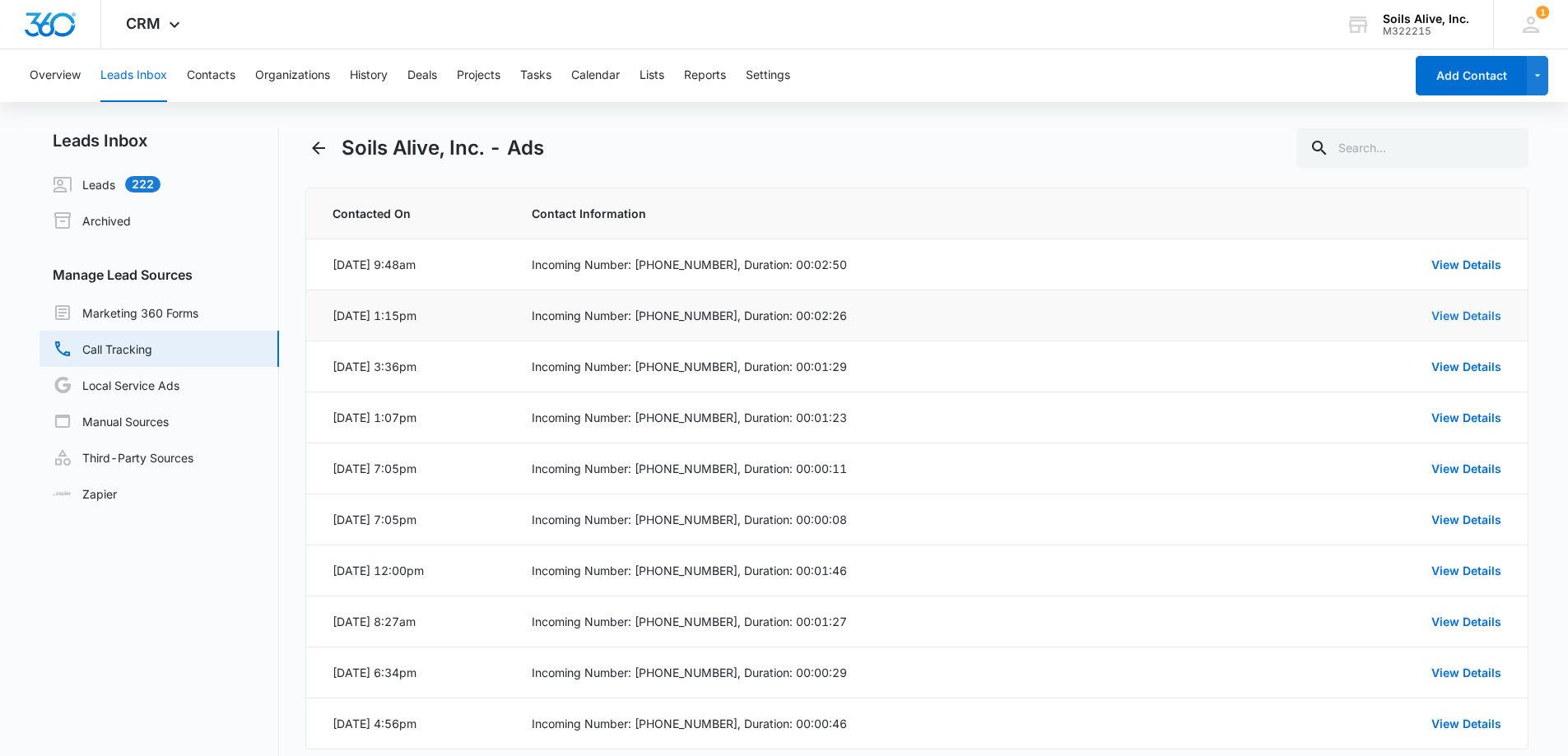 click on "View Details" at bounding box center [1466, 315] 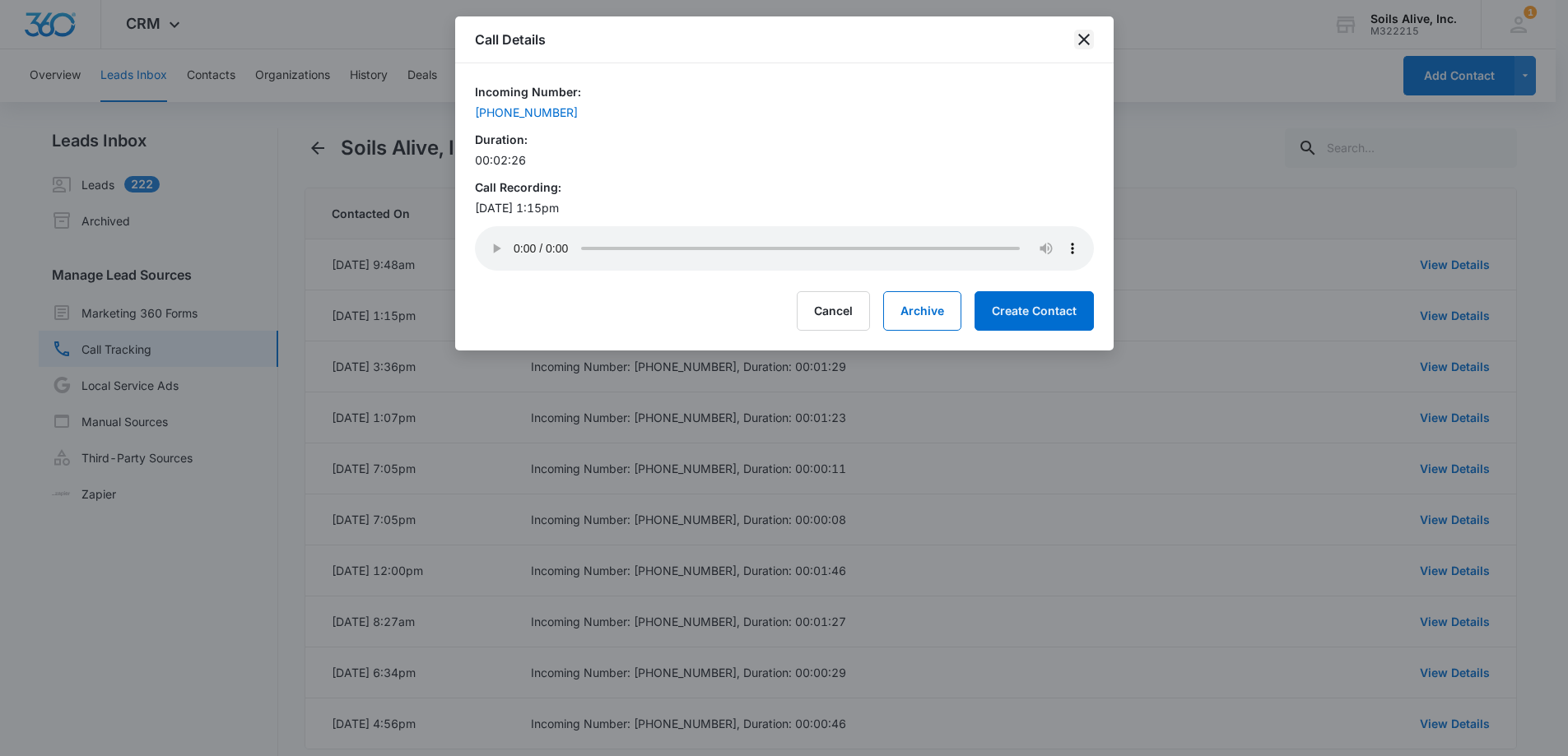 click 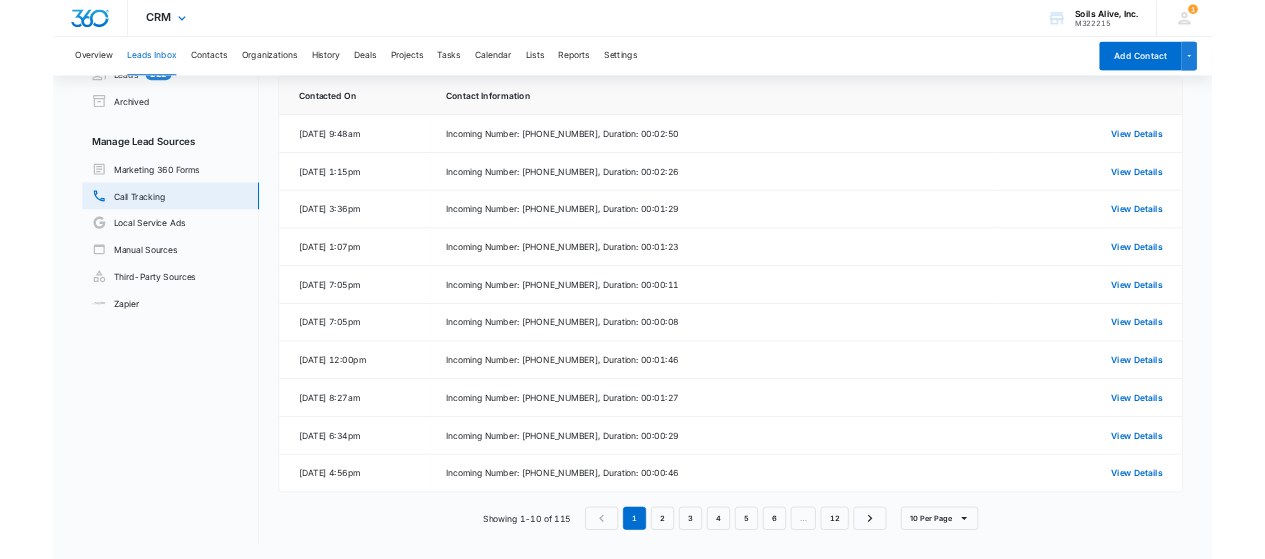 scroll, scrollTop: 98, scrollLeft: 0, axis: vertical 